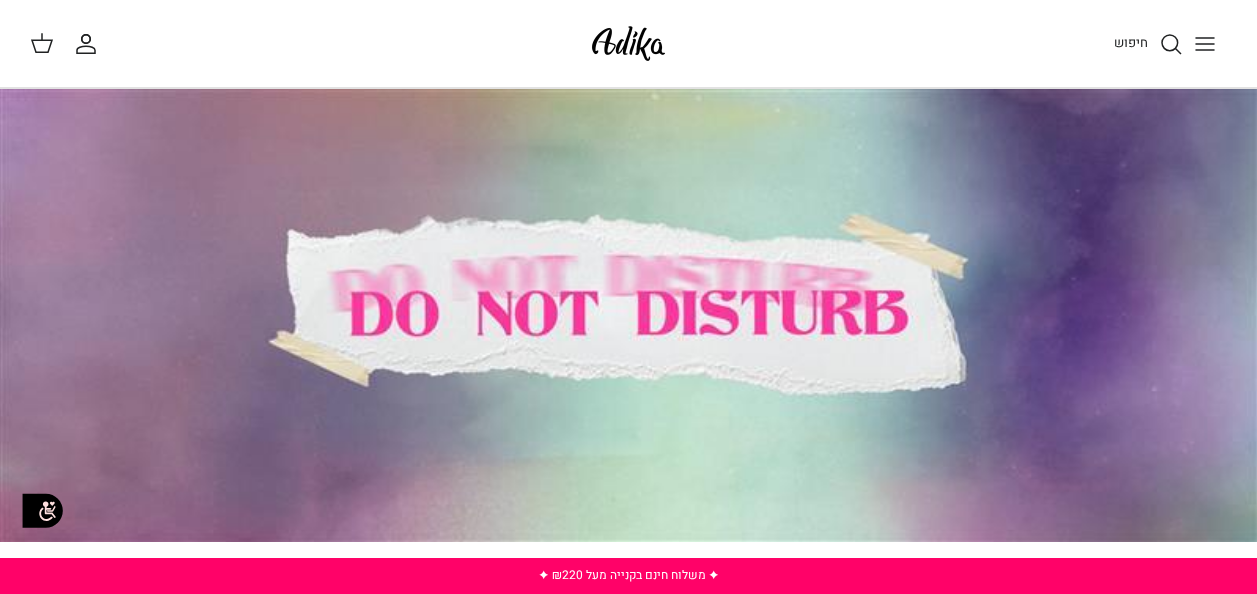 scroll, scrollTop: 0, scrollLeft: 0, axis: both 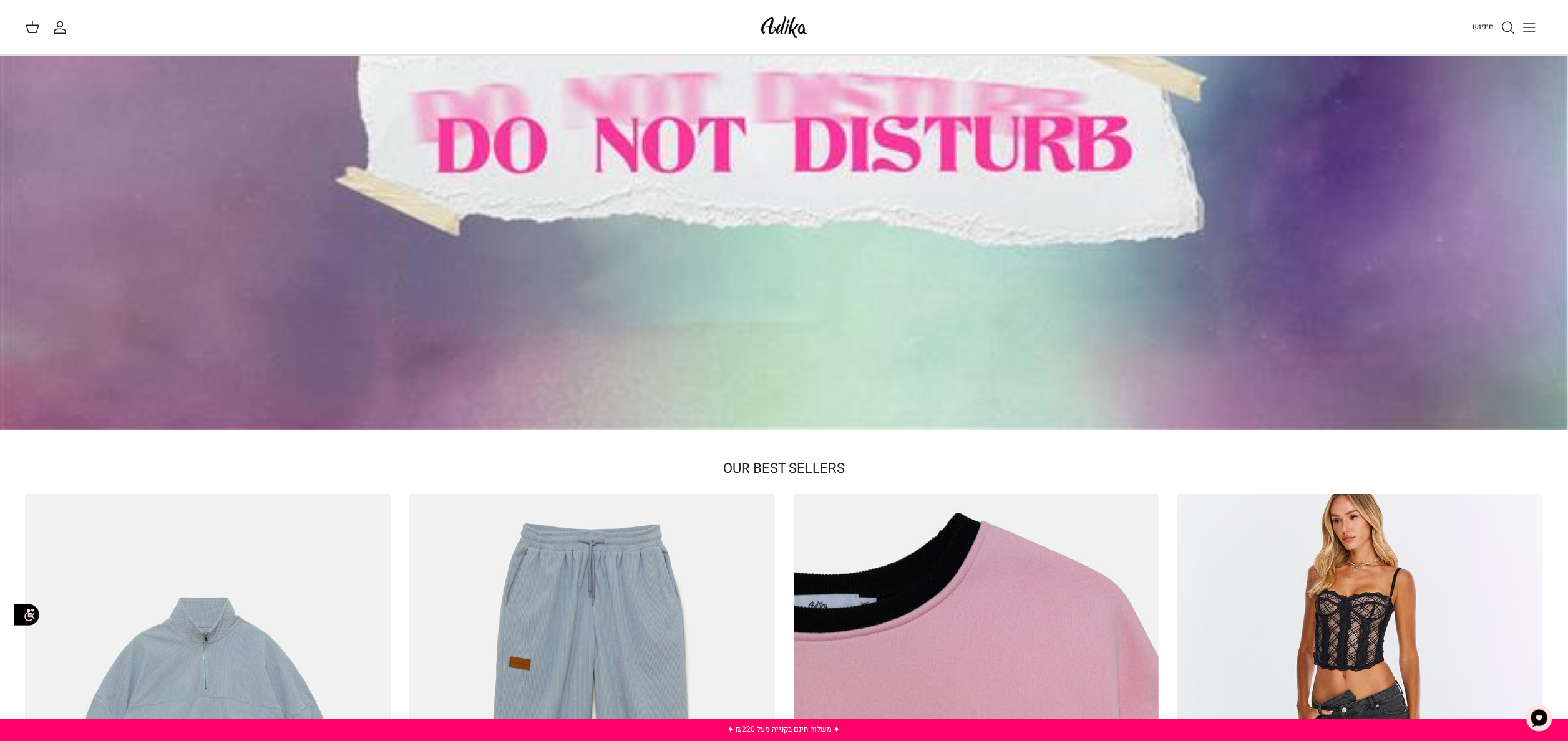 drag, startPoint x: 757, startPoint y: 0, endPoint x: 906, endPoint y: 504, distance: 525.564 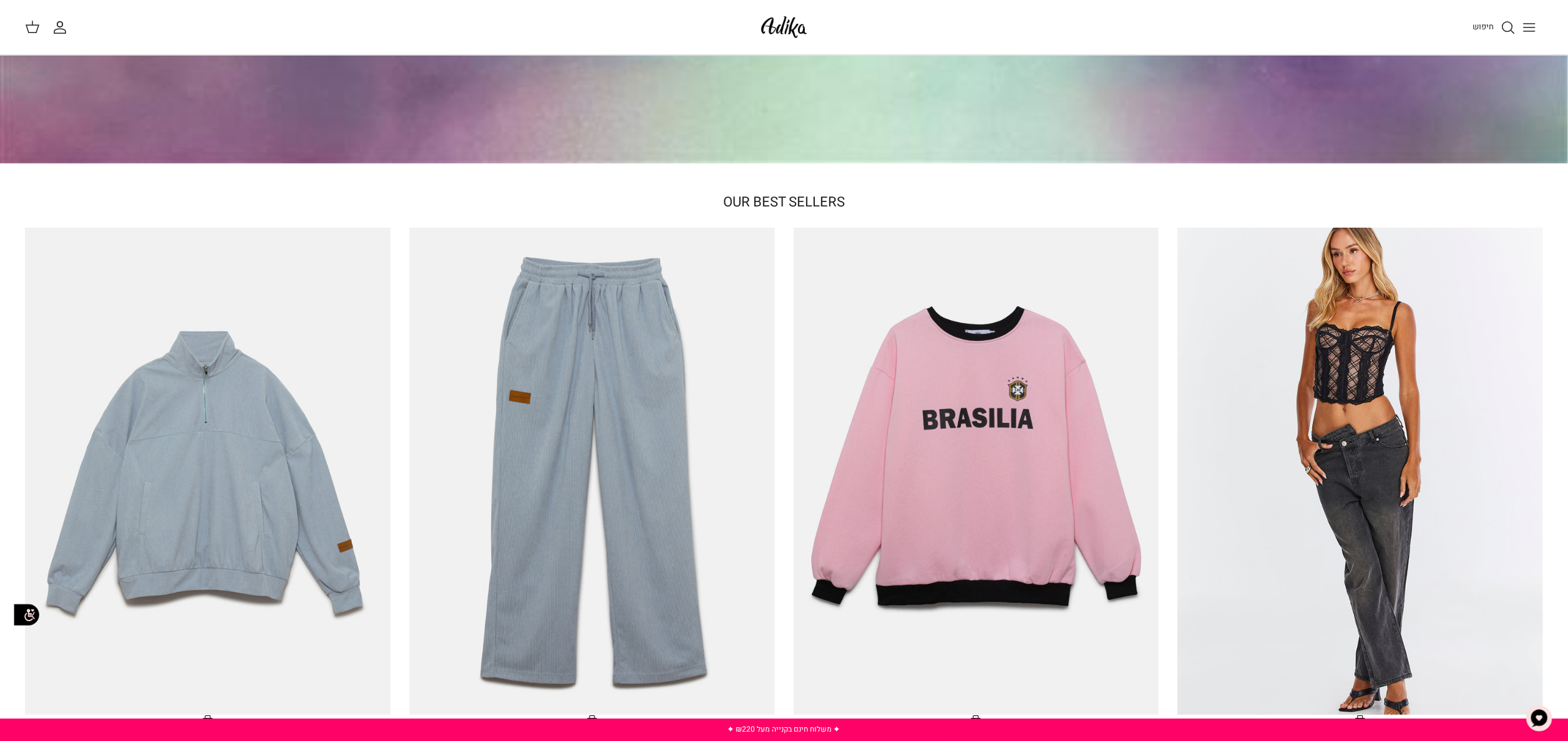 scroll, scrollTop: 573, scrollLeft: 0, axis: vertical 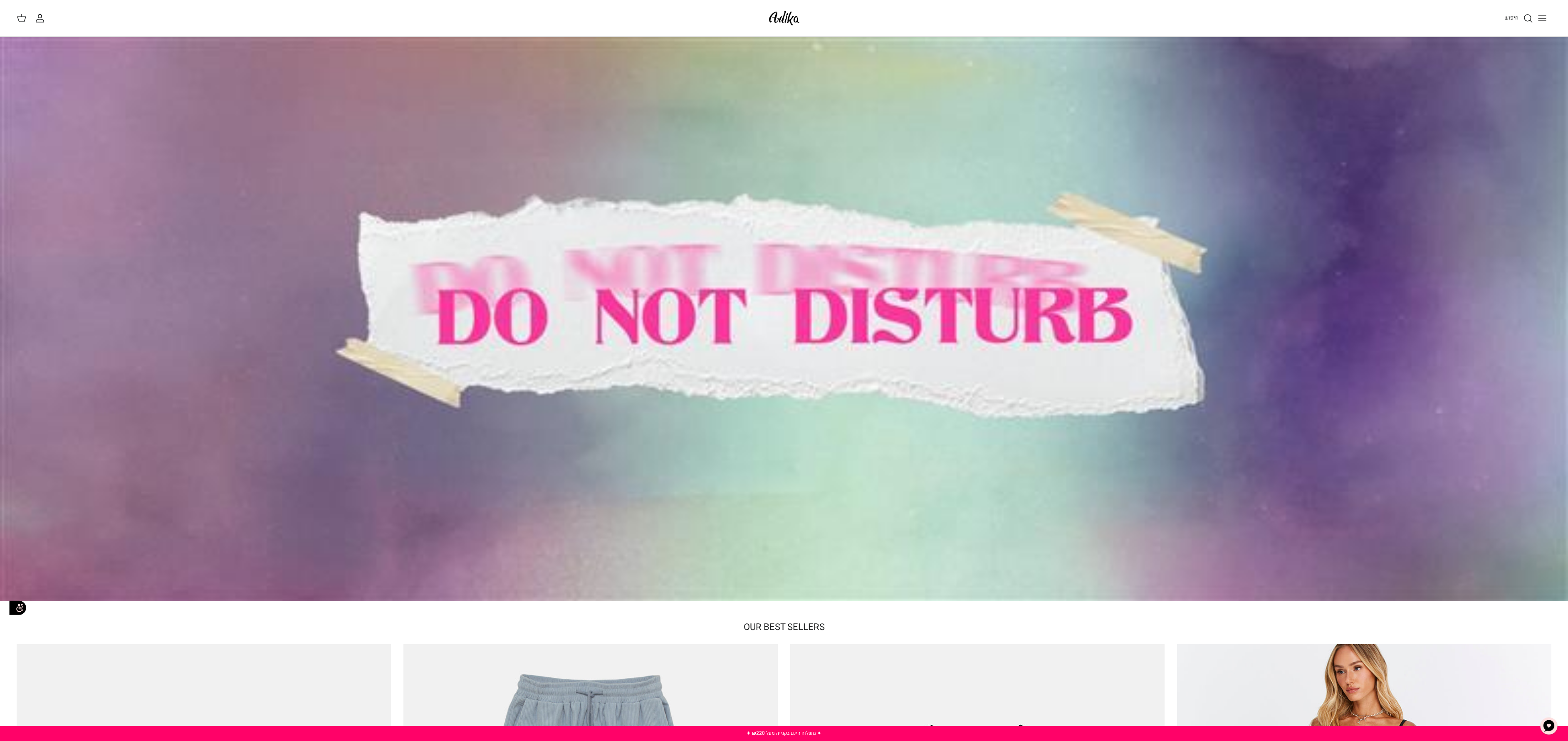 drag, startPoint x: 981, startPoint y: 2, endPoint x: 921, endPoint y: 620, distance: 620.9058 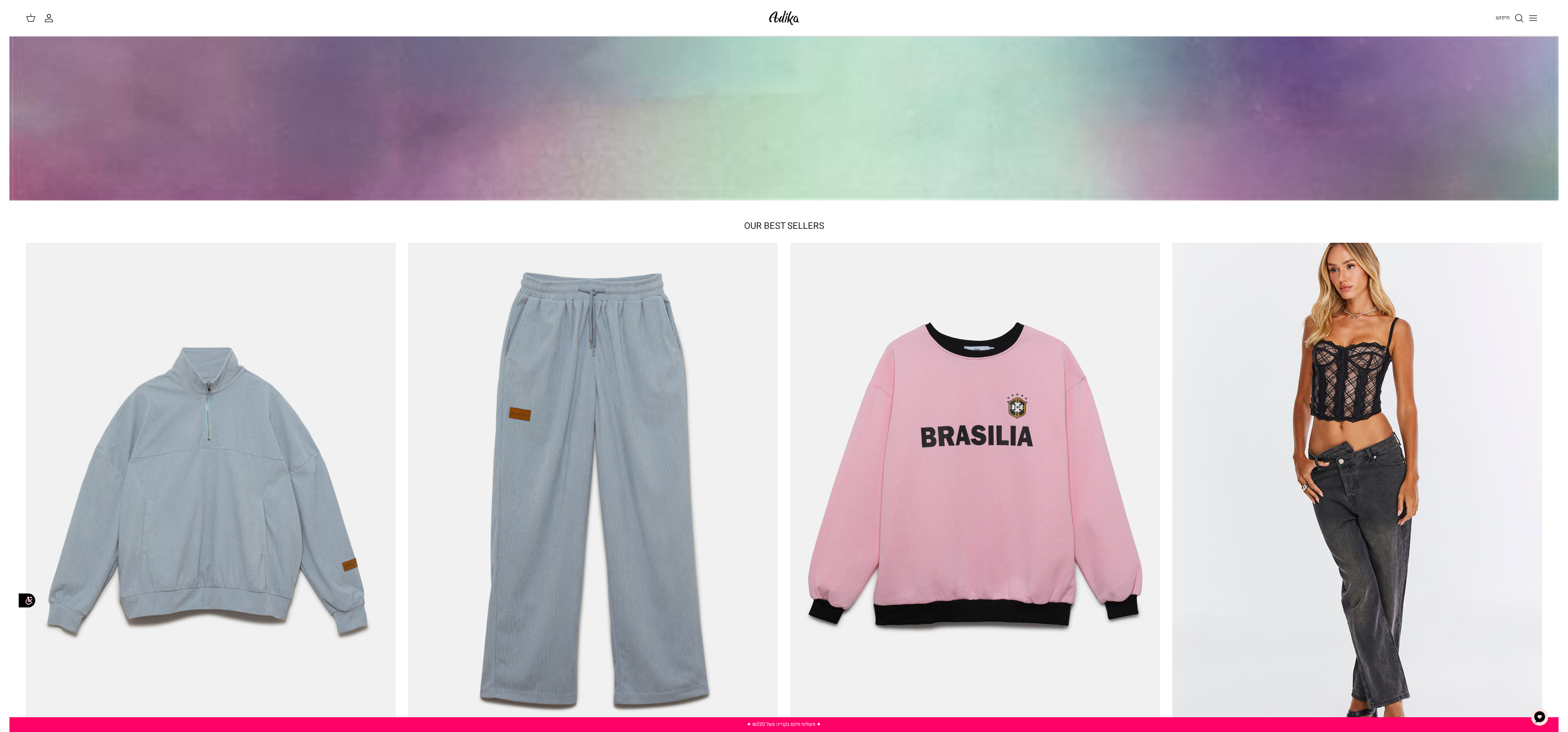 scroll, scrollTop: 0, scrollLeft: 0, axis: both 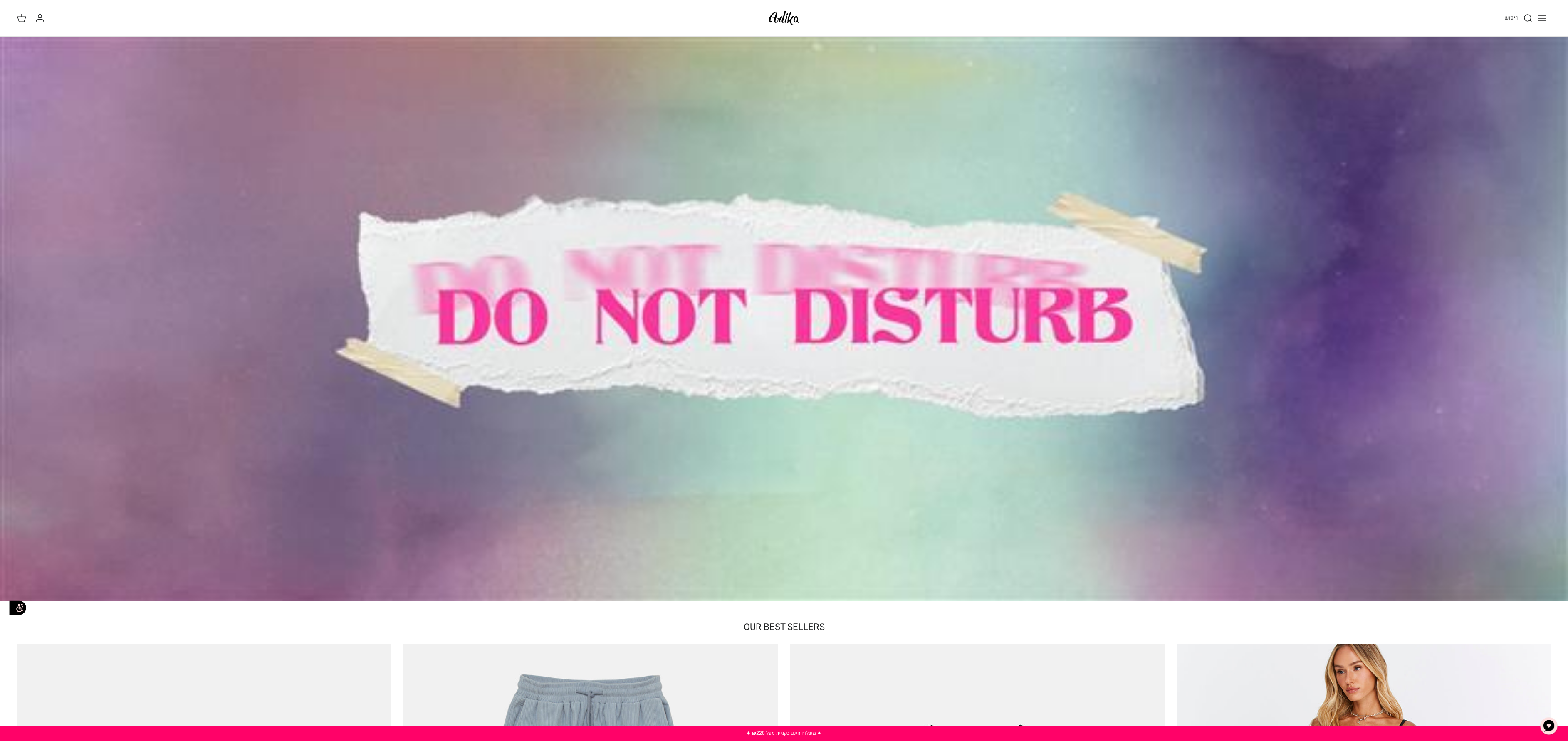 click 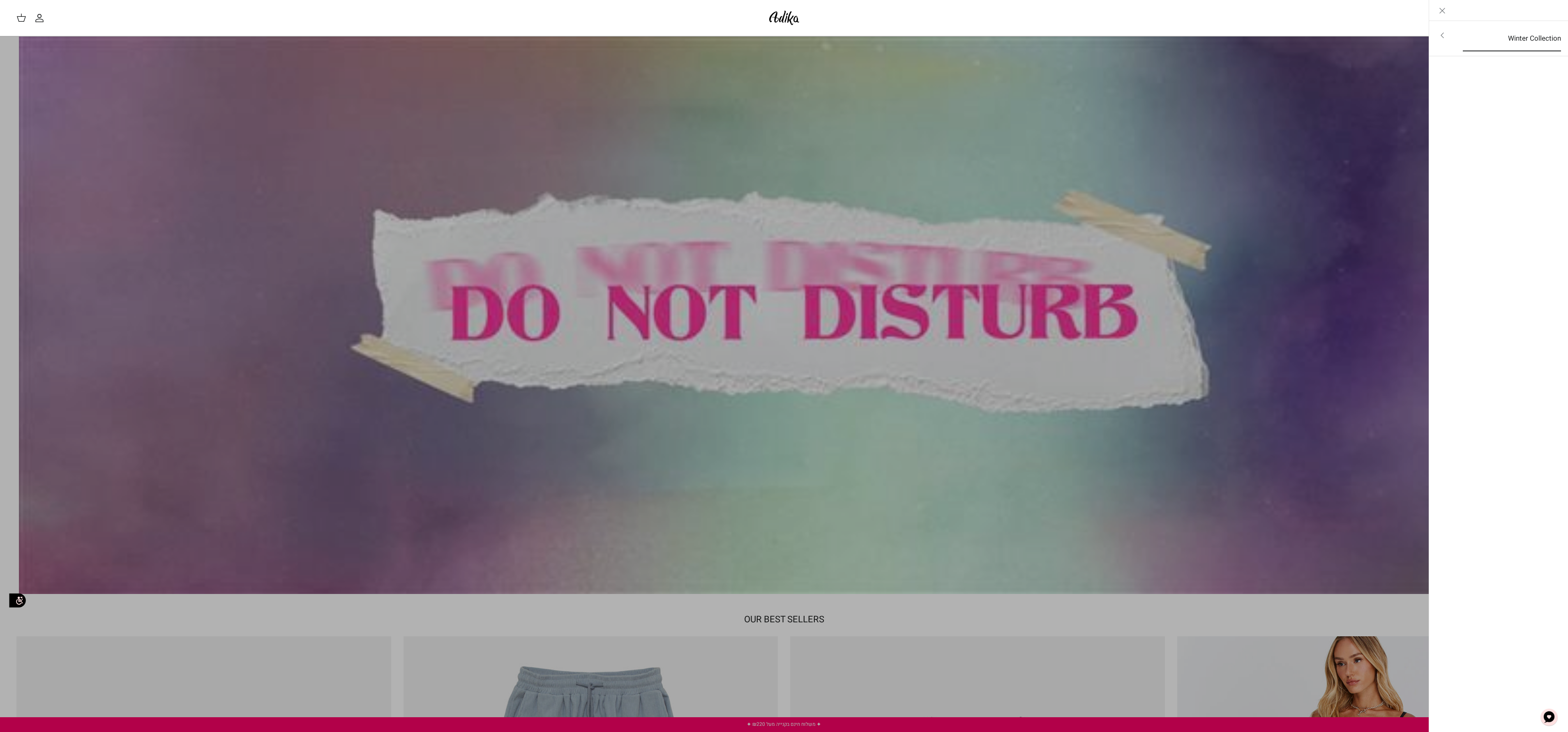 click on "Winter Collection" at bounding box center [1512, 39] 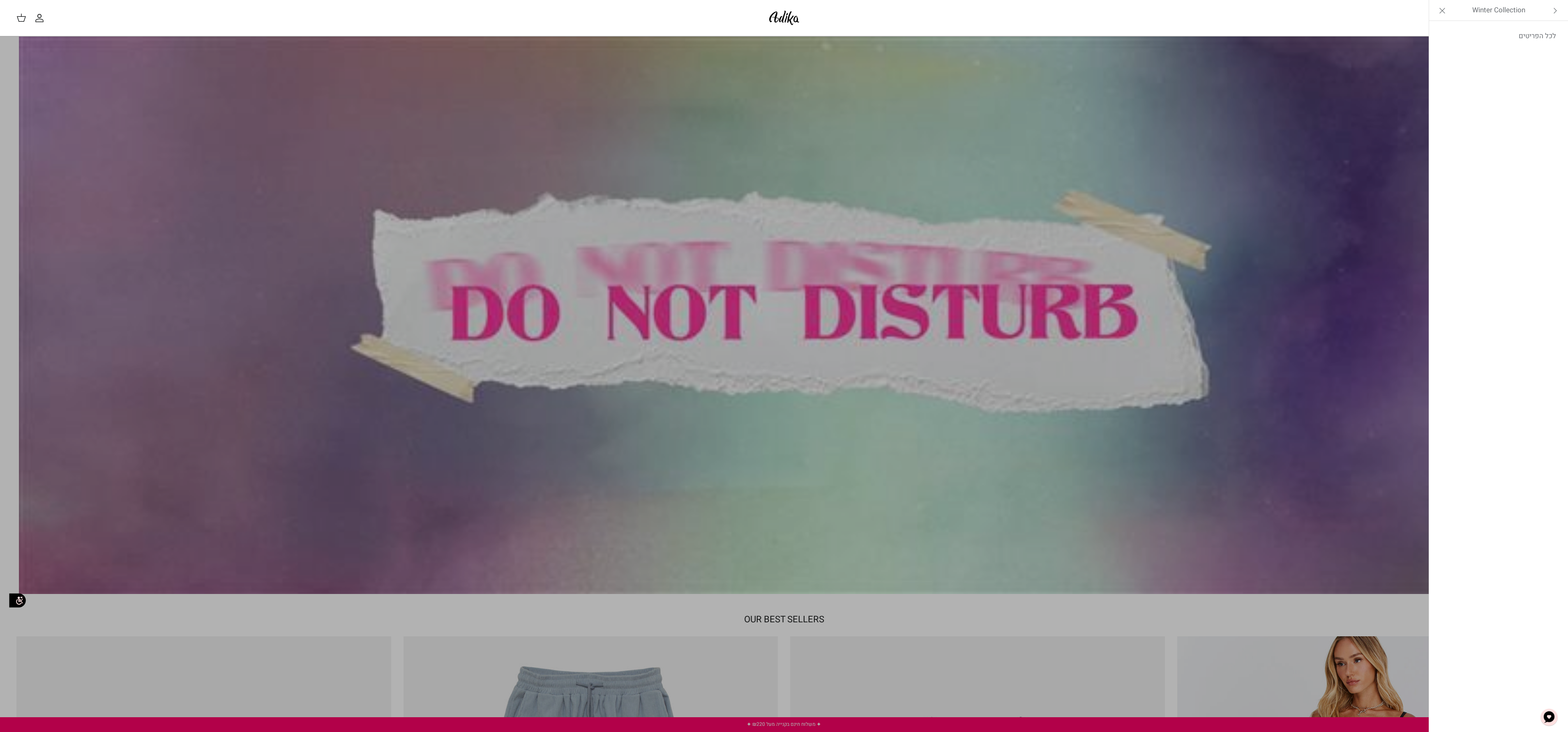 click at bounding box center (784, 366) 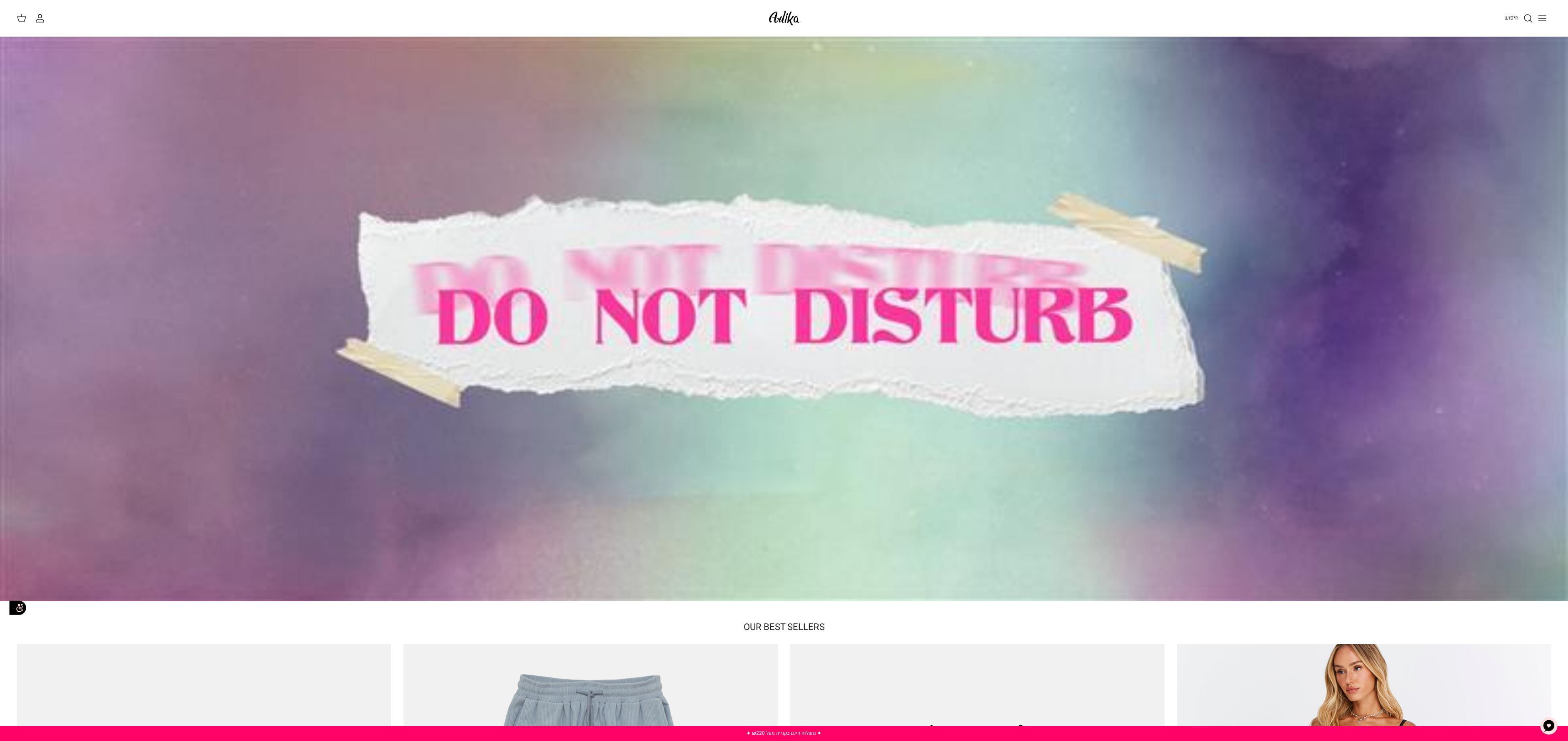 click at bounding box center [1542, 18] 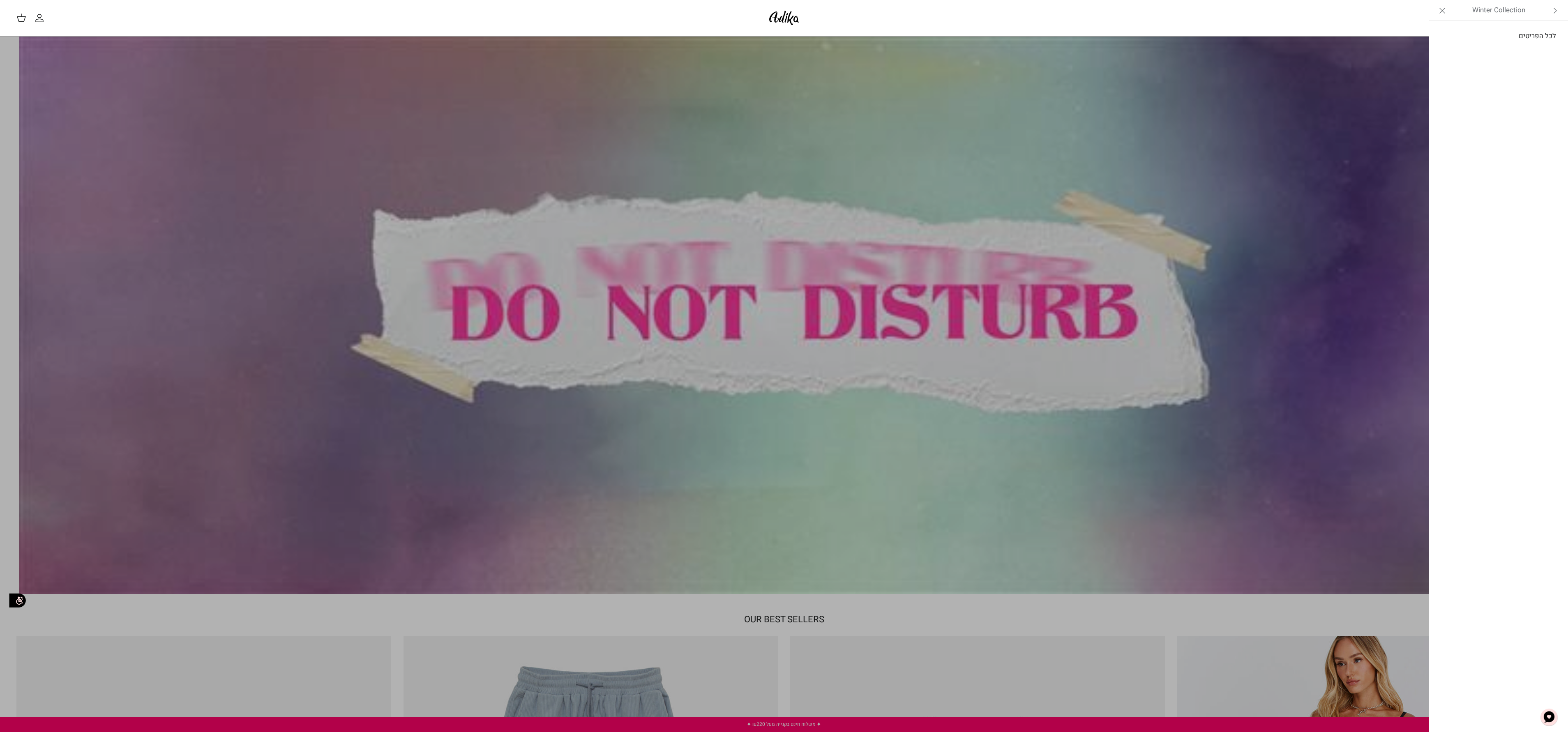click on "לכל הפריטים" at bounding box center [1499, 36] 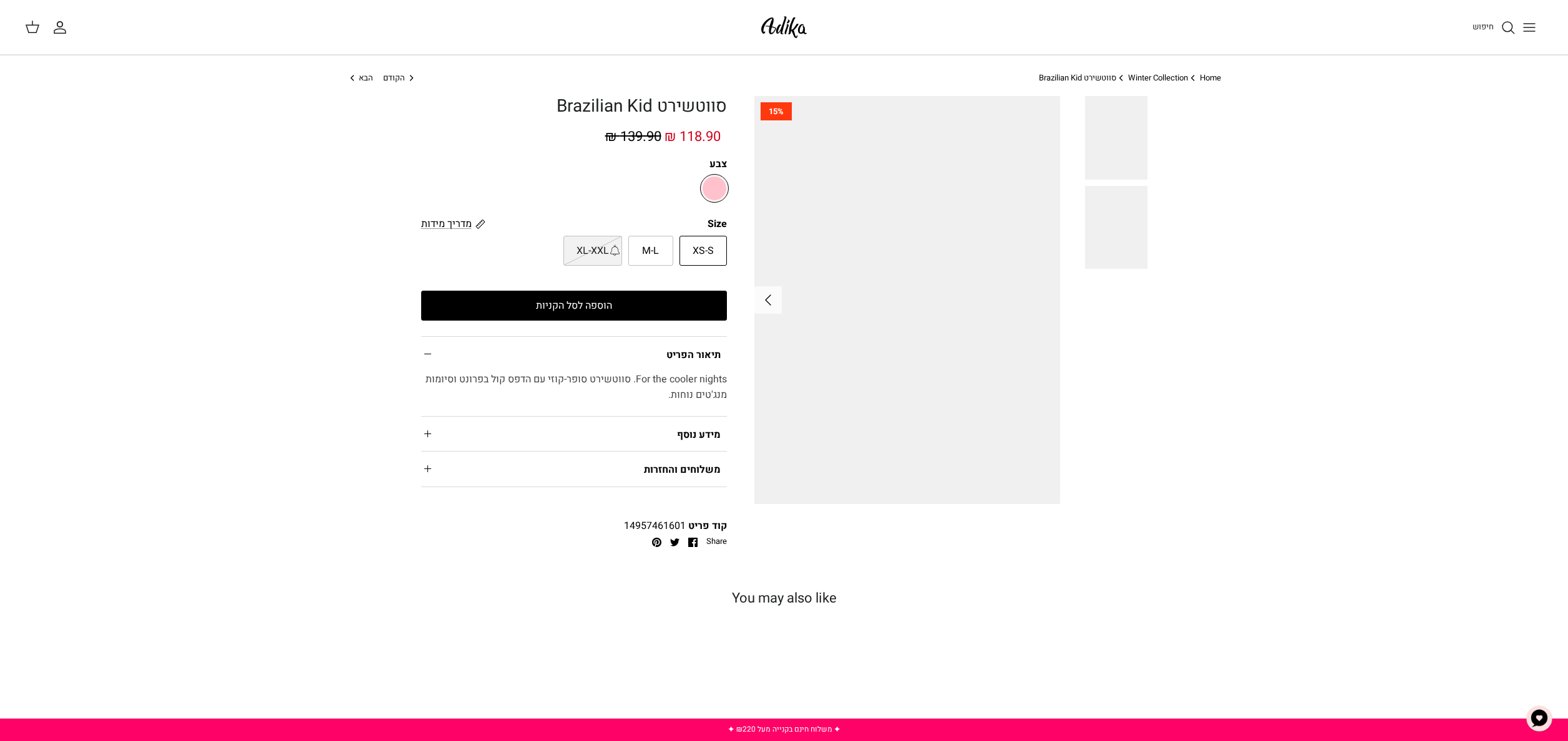 scroll, scrollTop: 0, scrollLeft: 0, axis: both 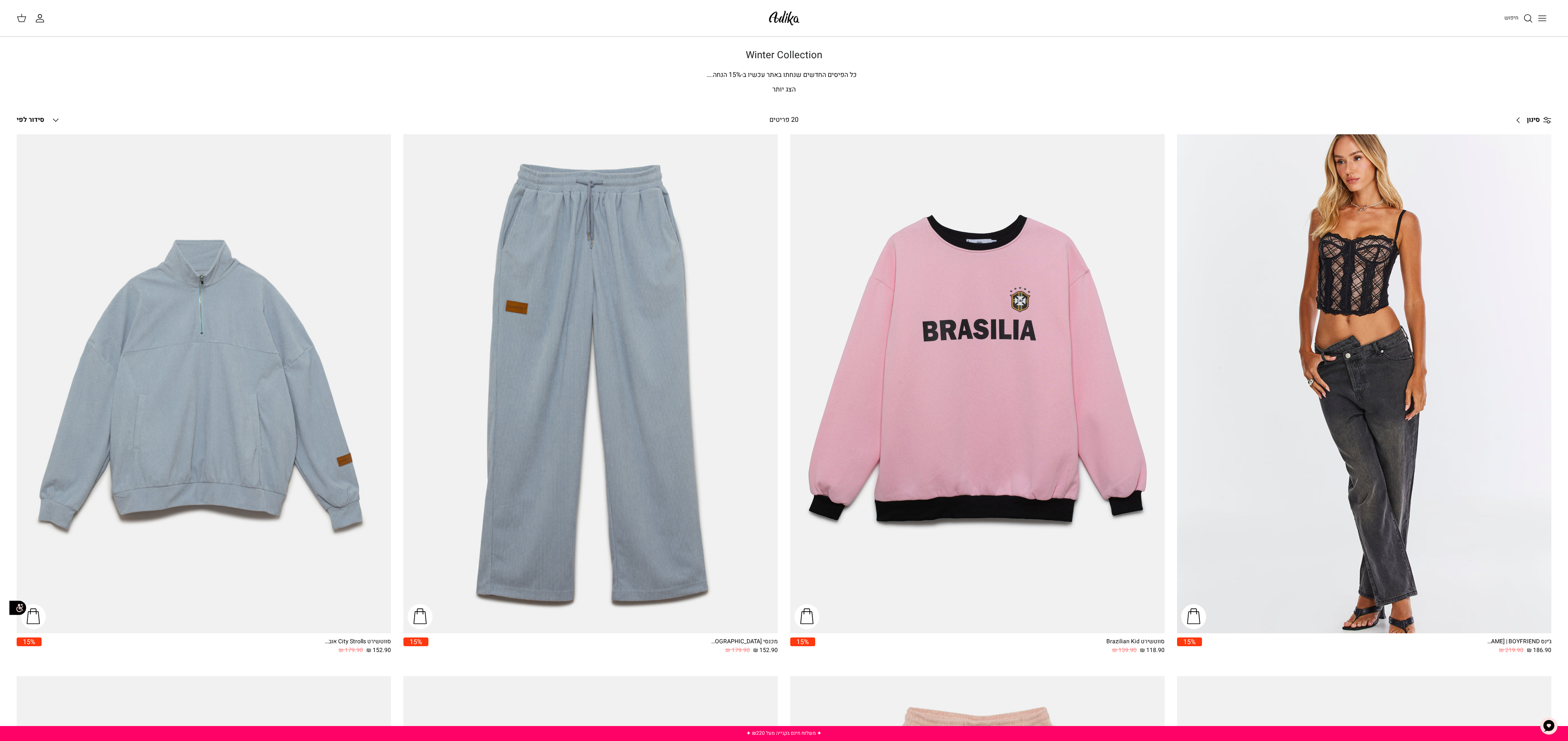 click on "הצג יותר" at bounding box center (784, 90) 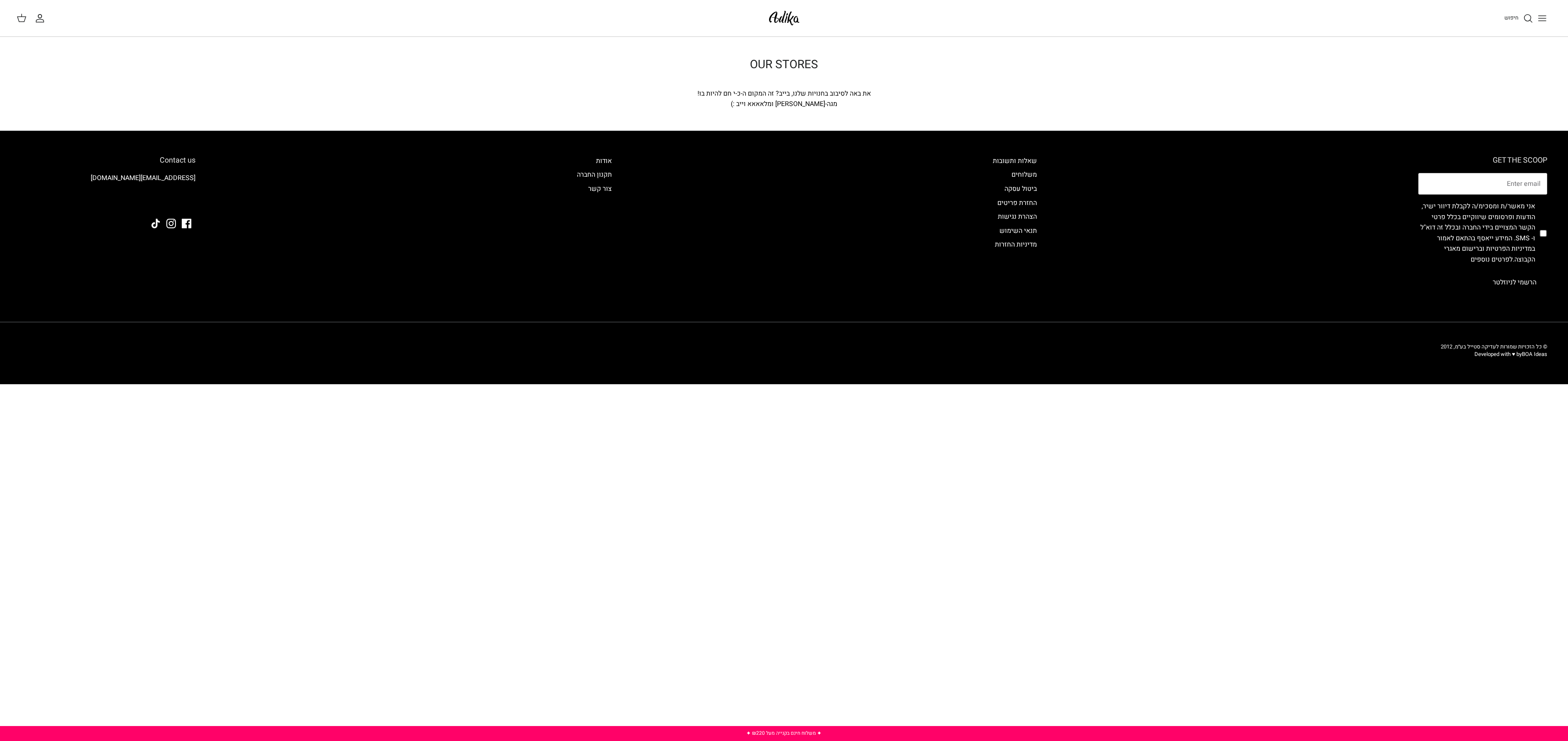 scroll, scrollTop: 0, scrollLeft: 0, axis: both 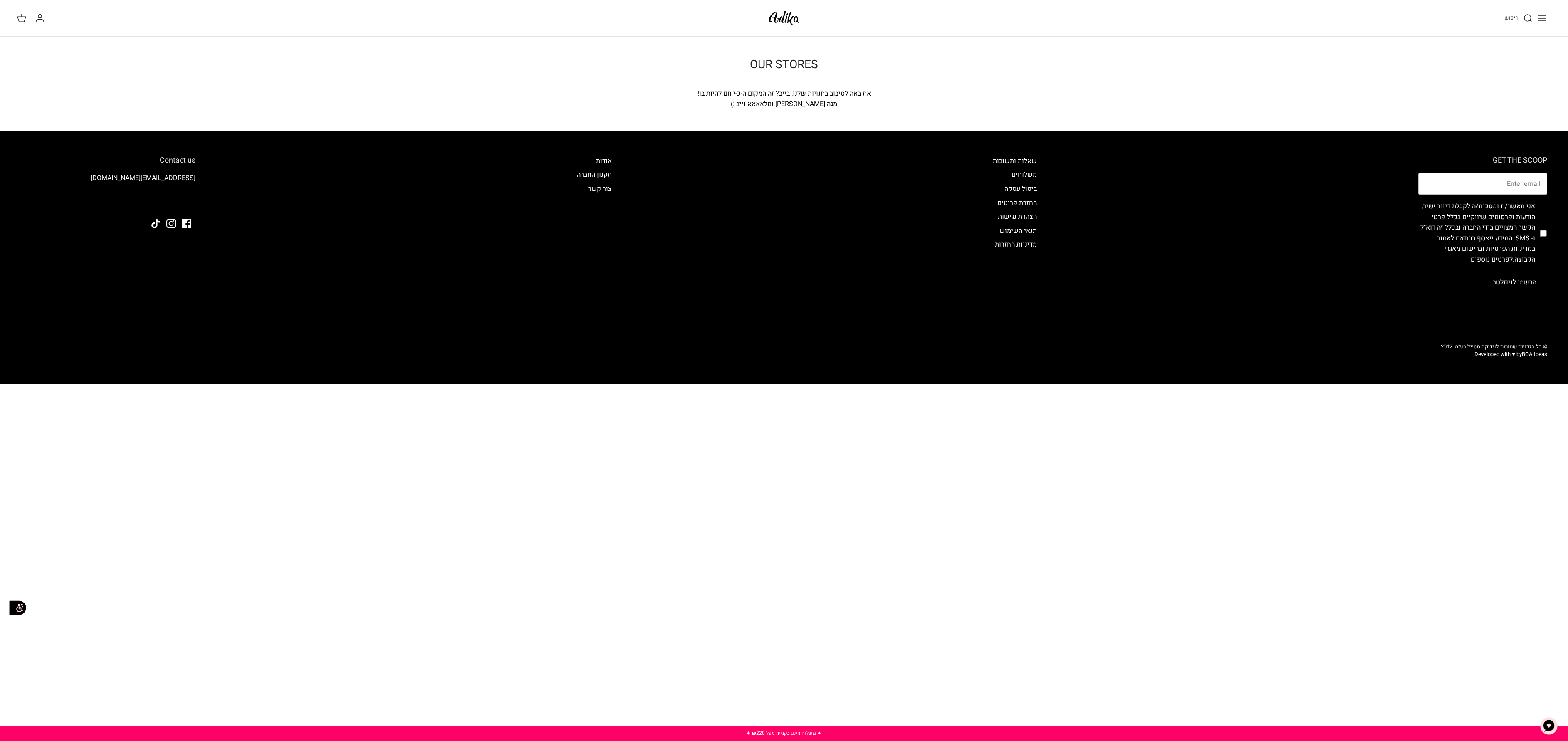 drag, startPoint x: 883, startPoint y: 426, endPoint x: 867, endPoint y: 518, distance: 93.38094 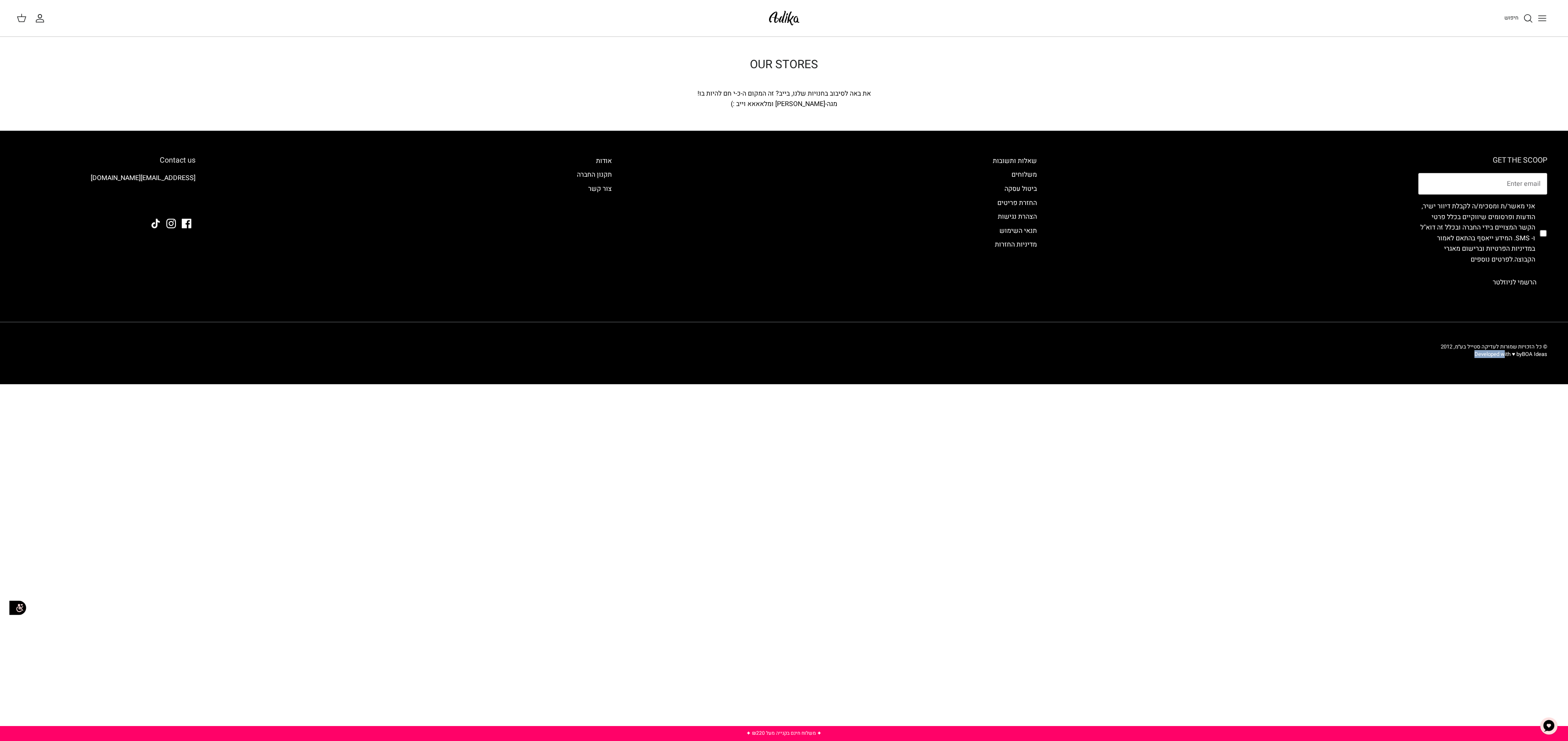 drag, startPoint x: 1438, startPoint y: 561, endPoint x: 1502, endPoint y: 573, distance: 65.11528 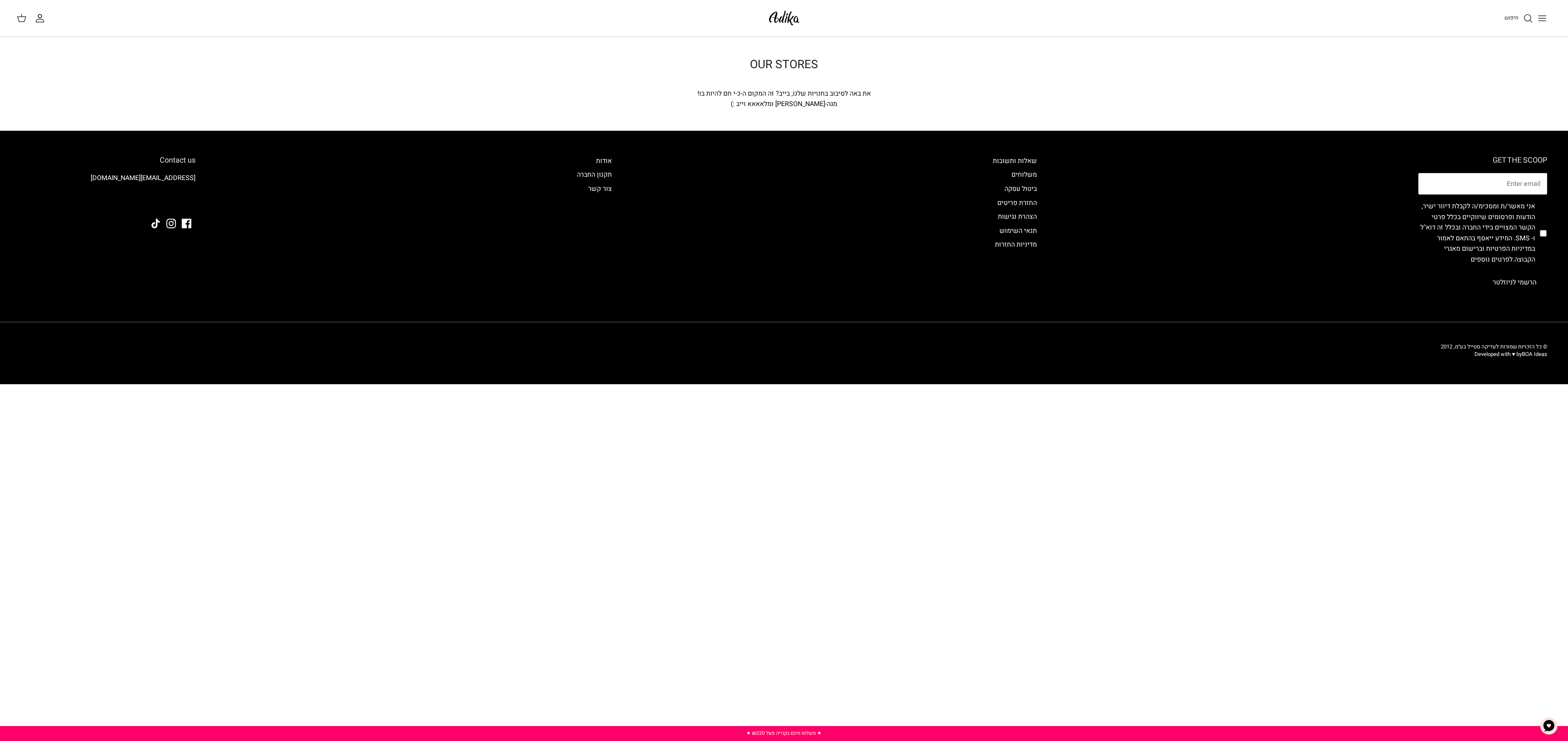 scroll, scrollTop: 0, scrollLeft: 0, axis: both 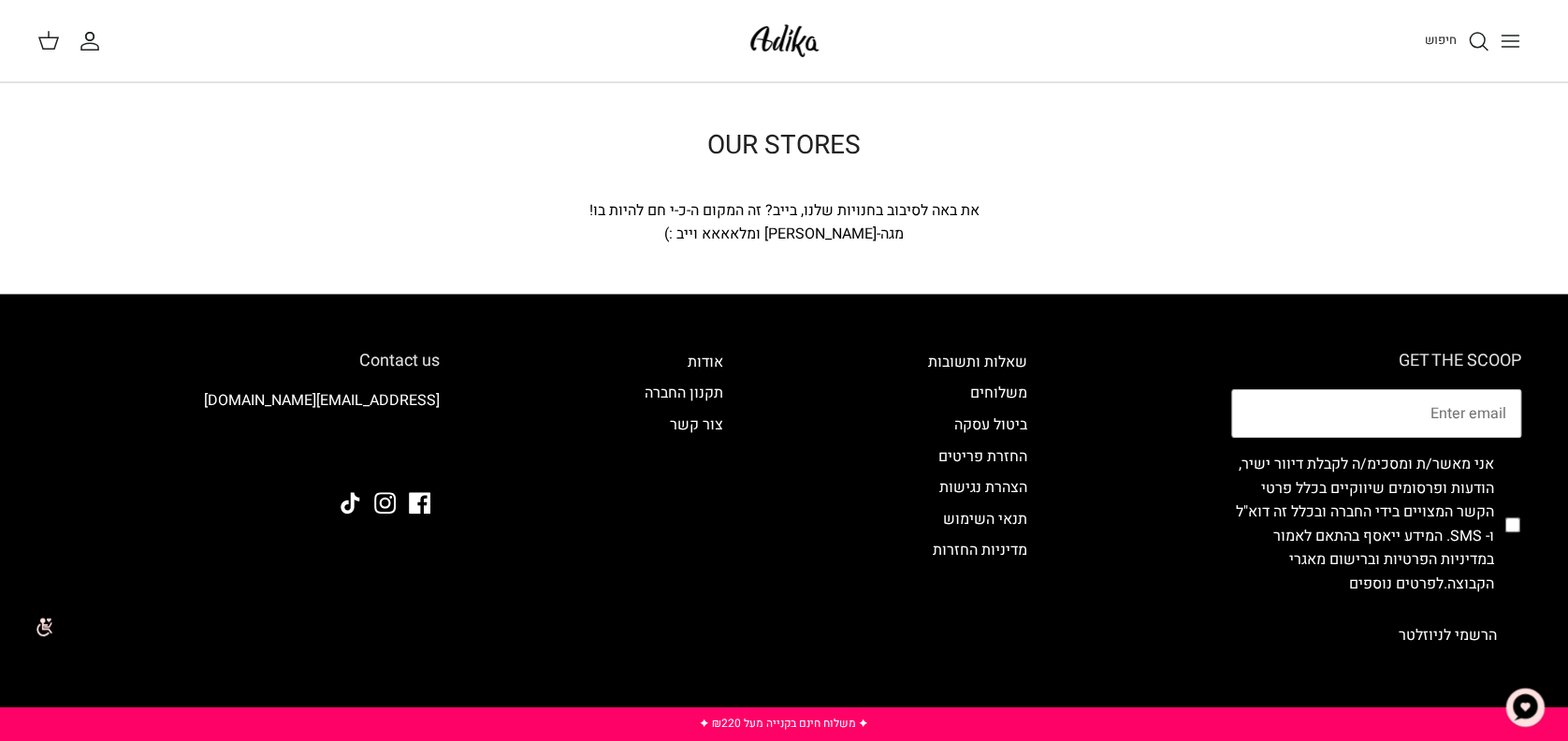 drag, startPoint x: 3018, startPoint y: 2, endPoint x: 853, endPoint y: 420, distance: 2204.9828 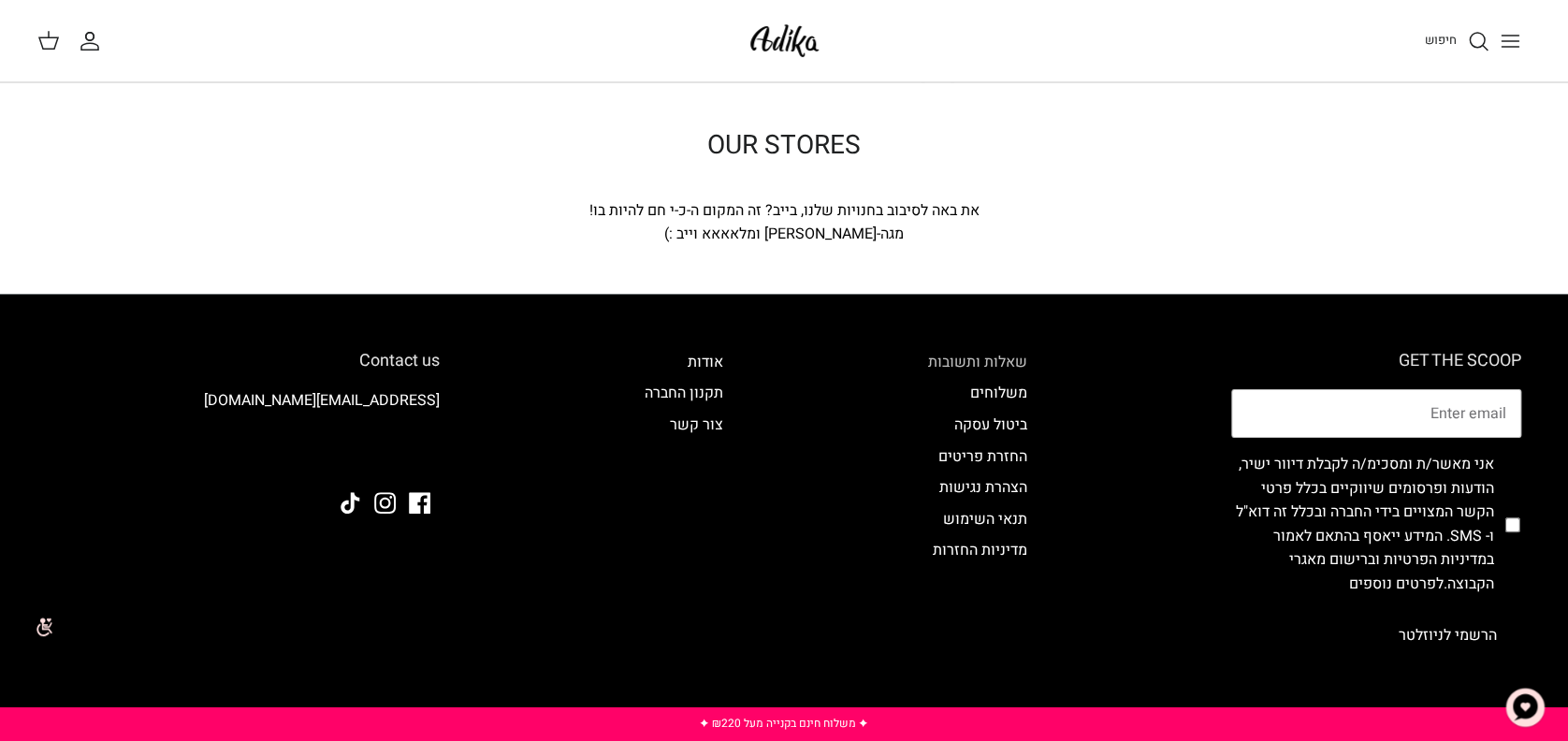 click on "שאלות ותשובות" at bounding box center (977, 362) 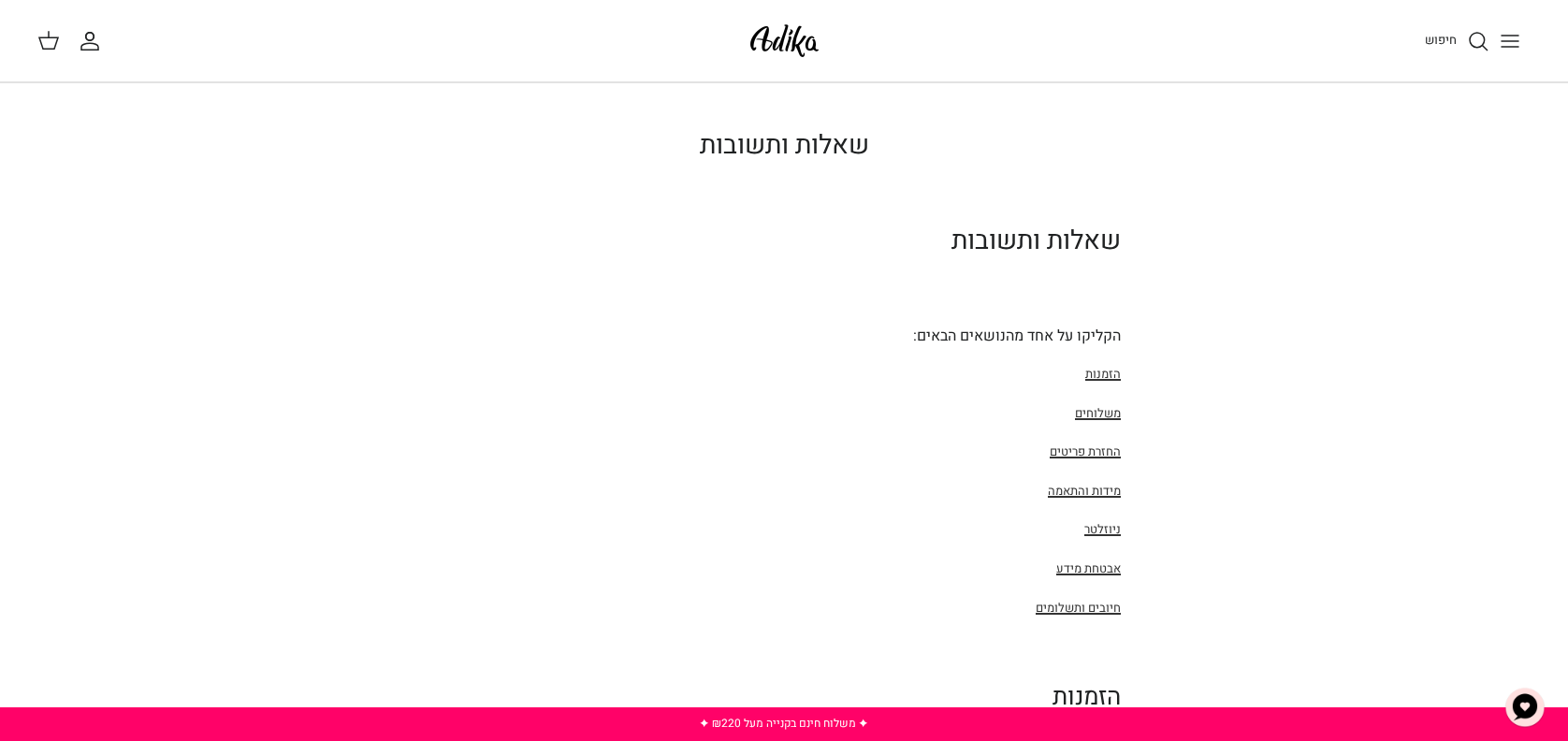 scroll, scrollTop: 0, scrollLeft: 0, axis: both 